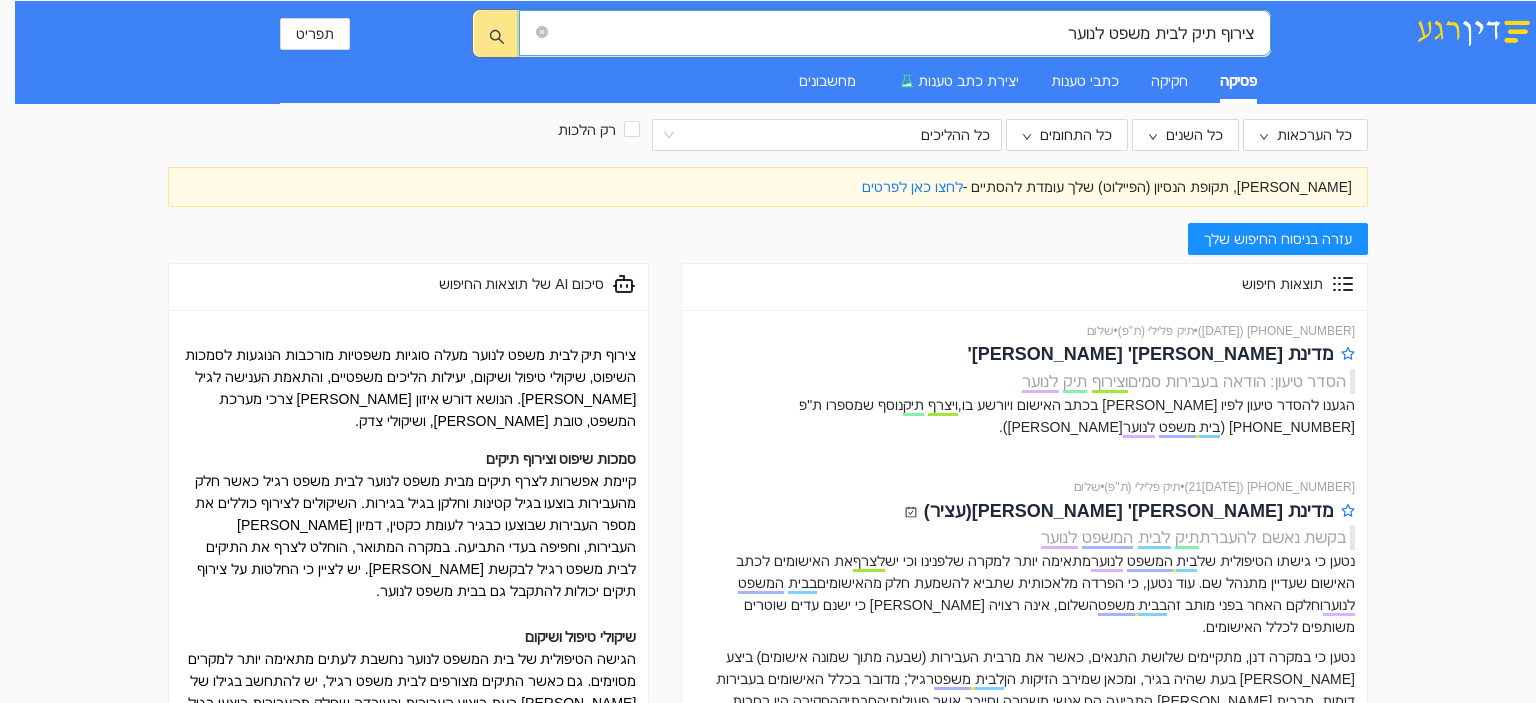 scroll, scrollTop: 0, scrollLeft: 0, axis: both 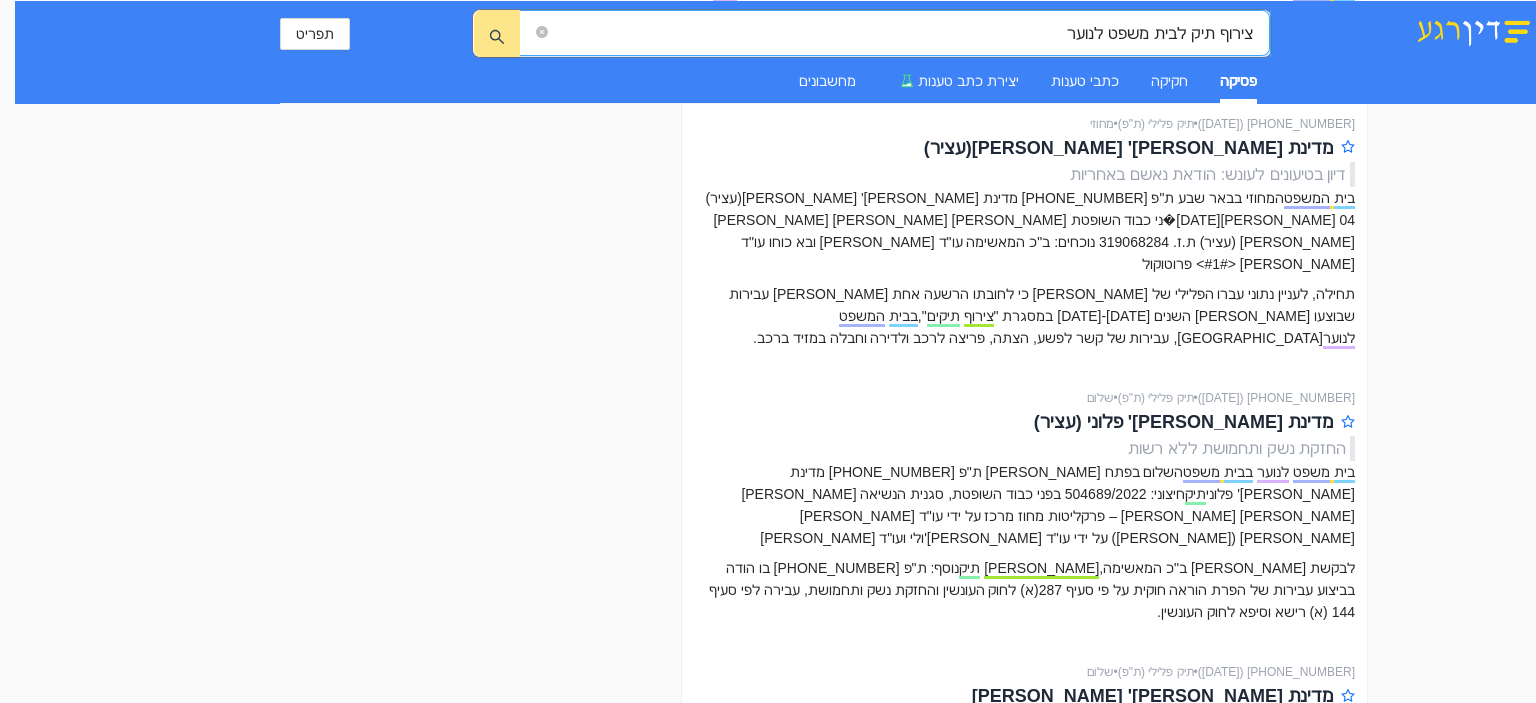 click on "צירוף תיק לבית משפט לנוער" at bounding box center (902, 33) 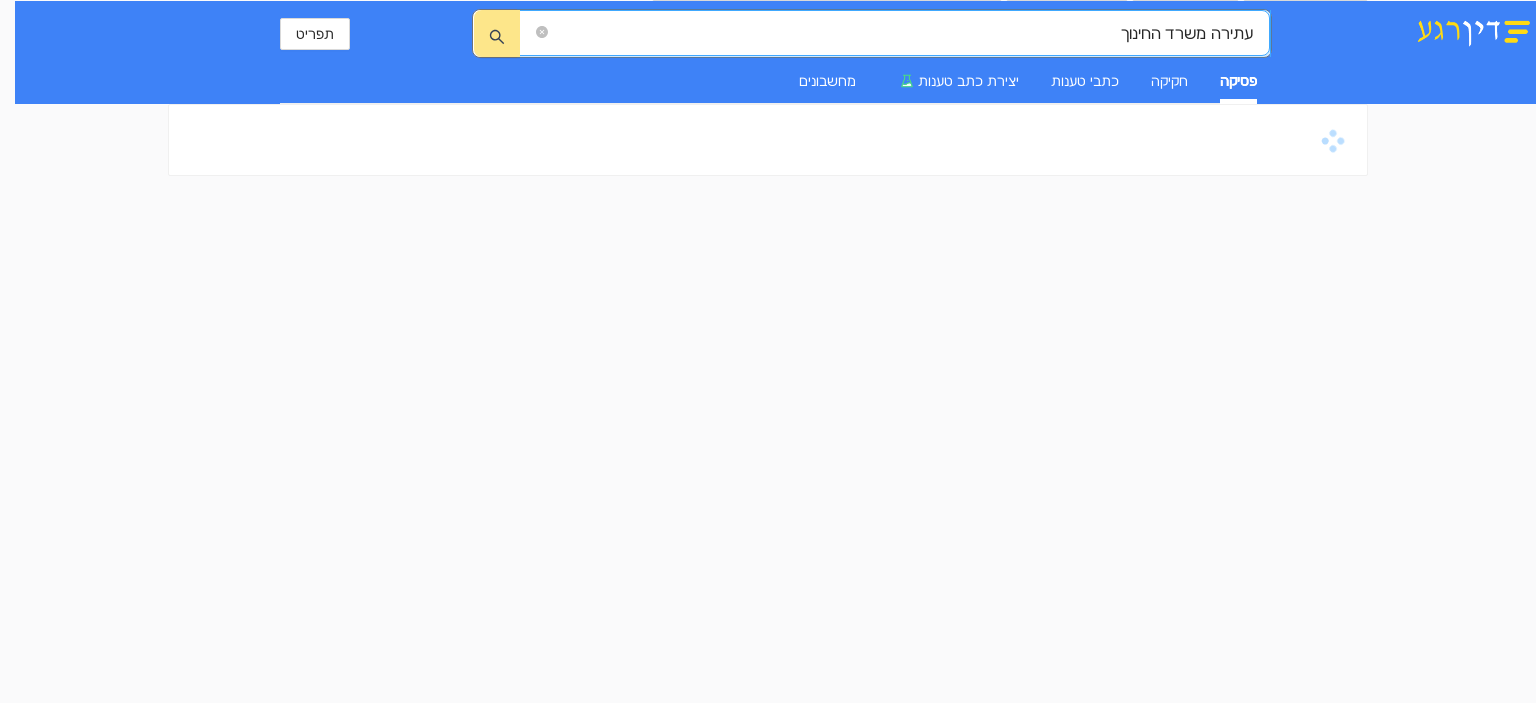 scroll, scrollTop: 0, scrollLeft: 0, axis: both 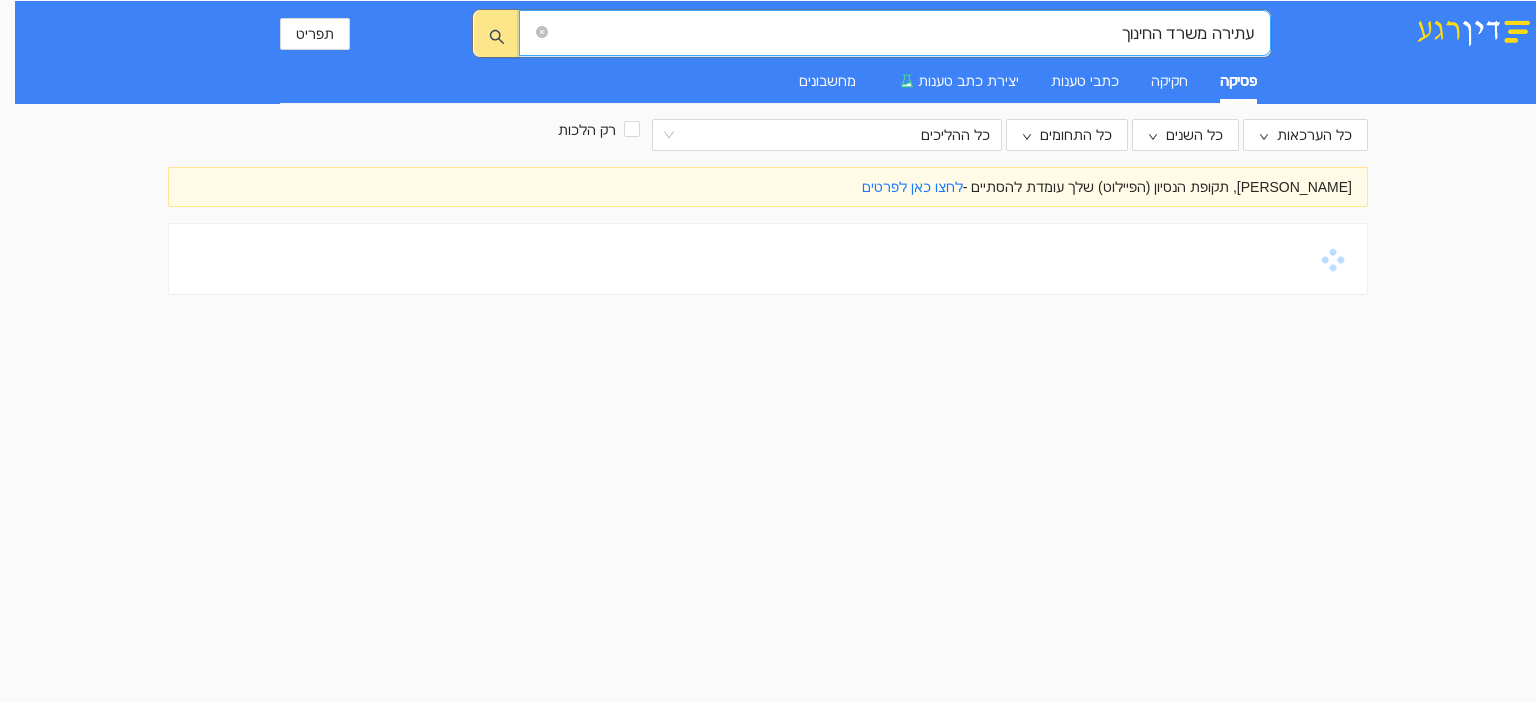 type on "עתירה משרד החינוך" 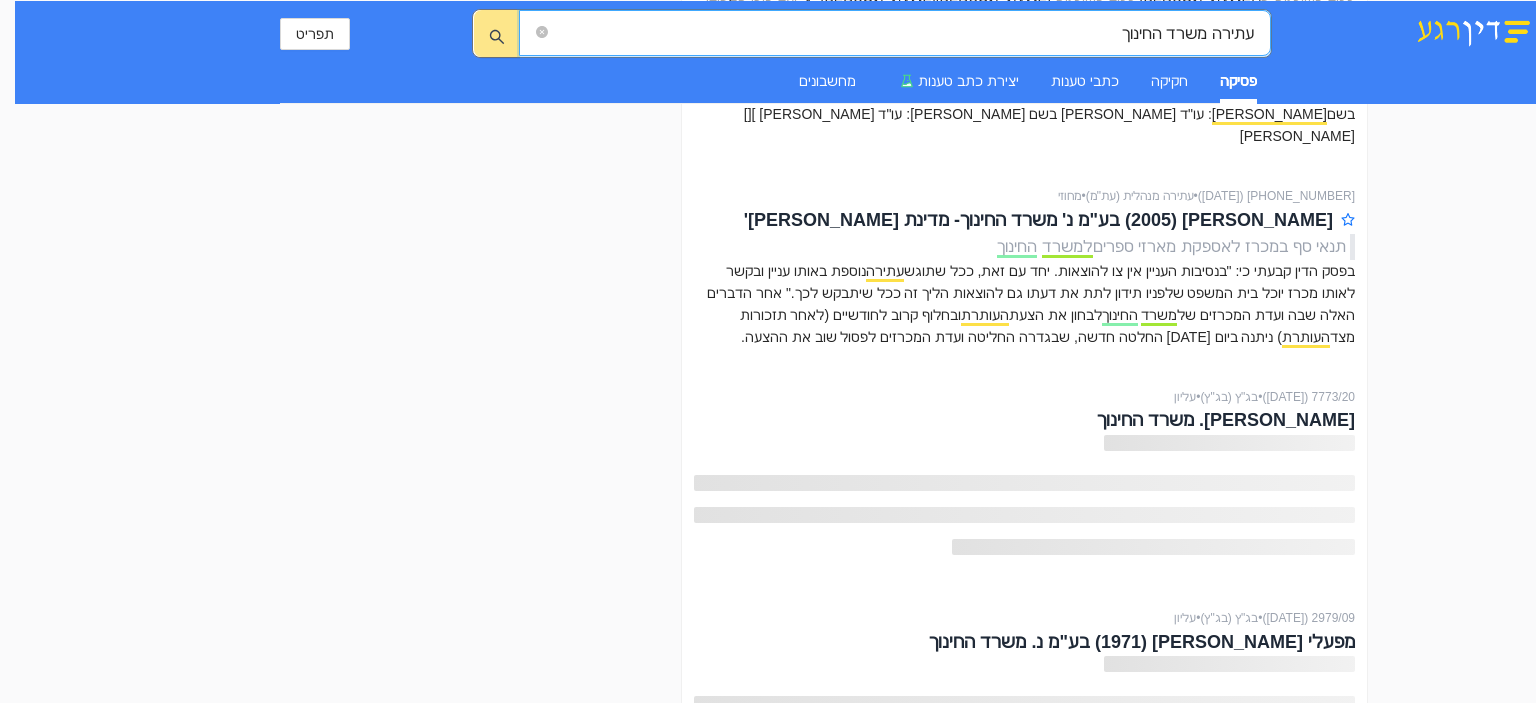 scroll, scrollTop: 3424, scrollLeft: 0, axis: vertical 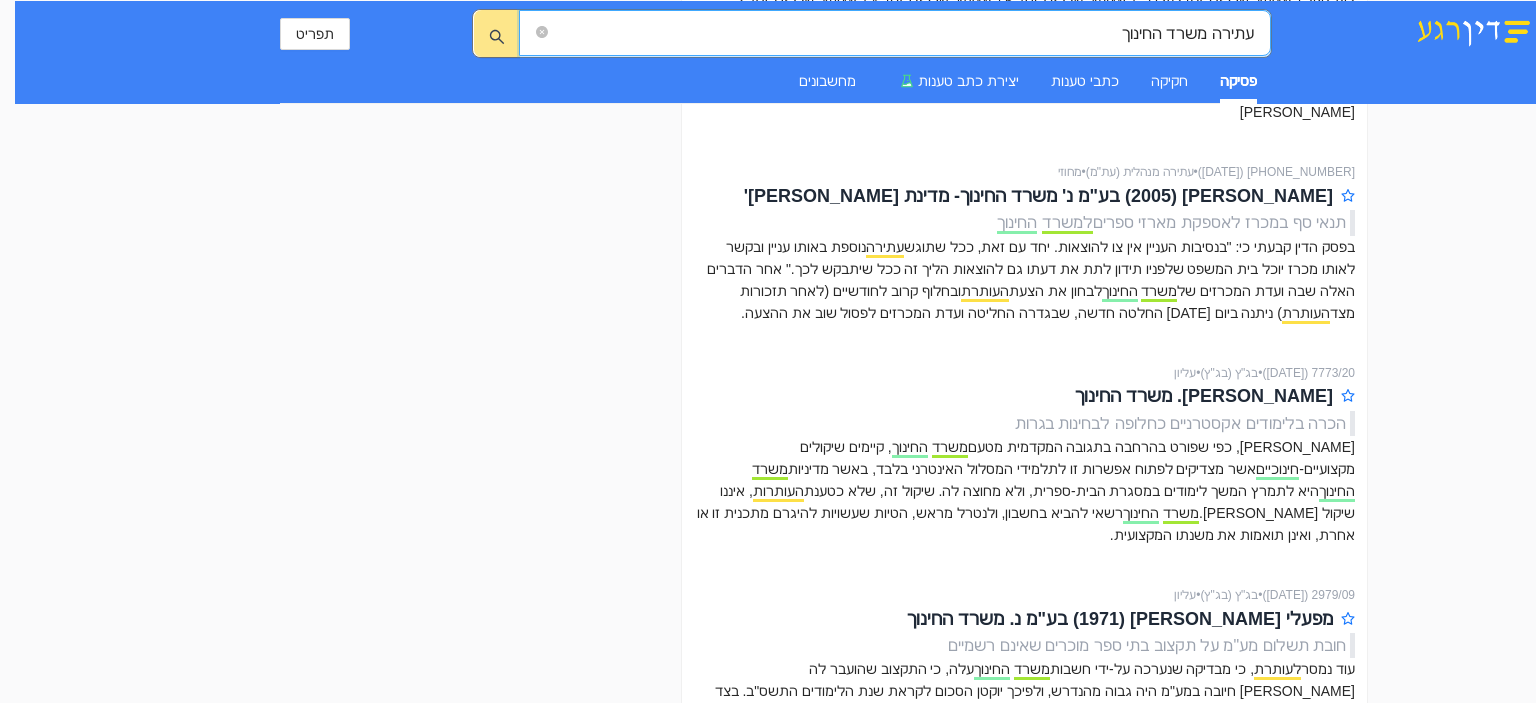 click on "סיסטם מעבדות מתקדמות בע"מ נ' מדינת ישראל - משרד החינוך [PERSON_NAME]'" at bounding box center [1100, 877] 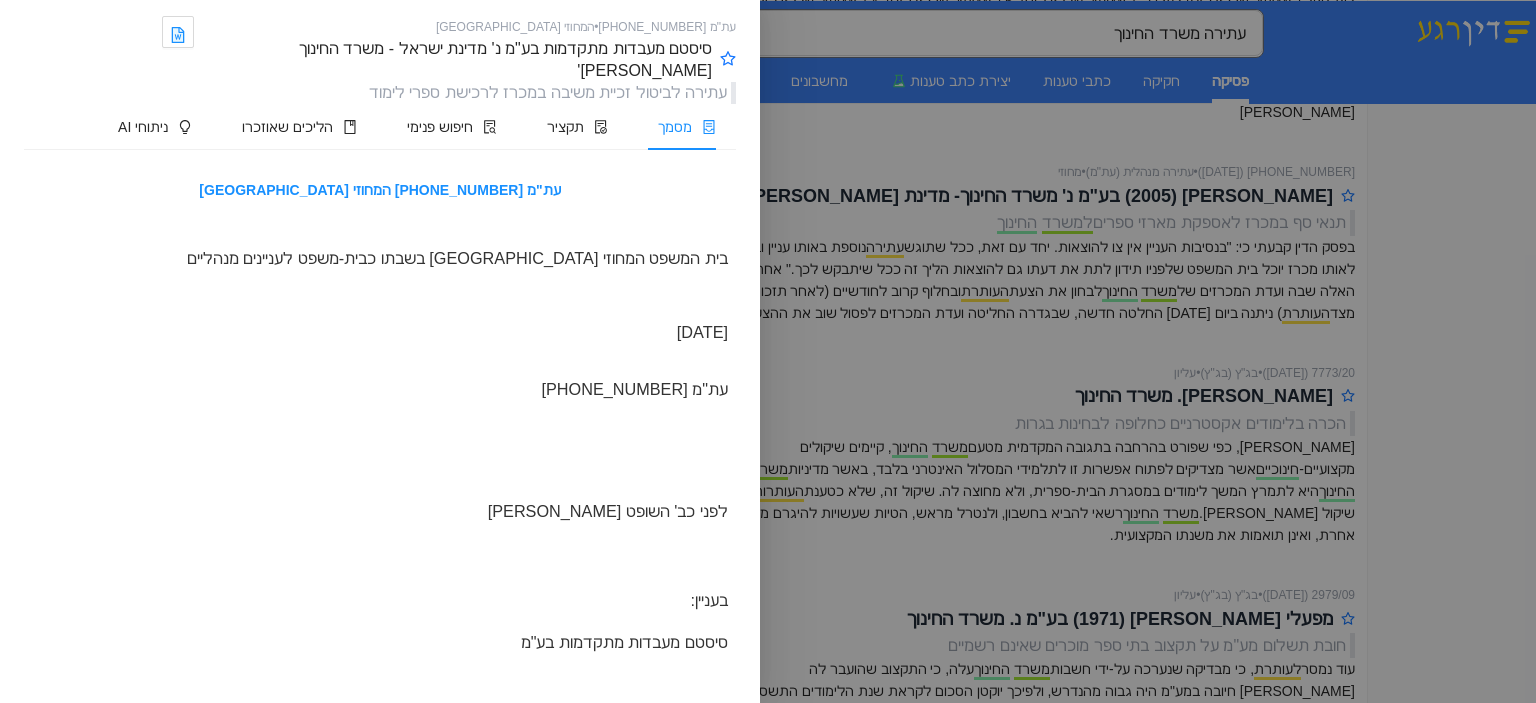 click at bounding box center (768, 351) 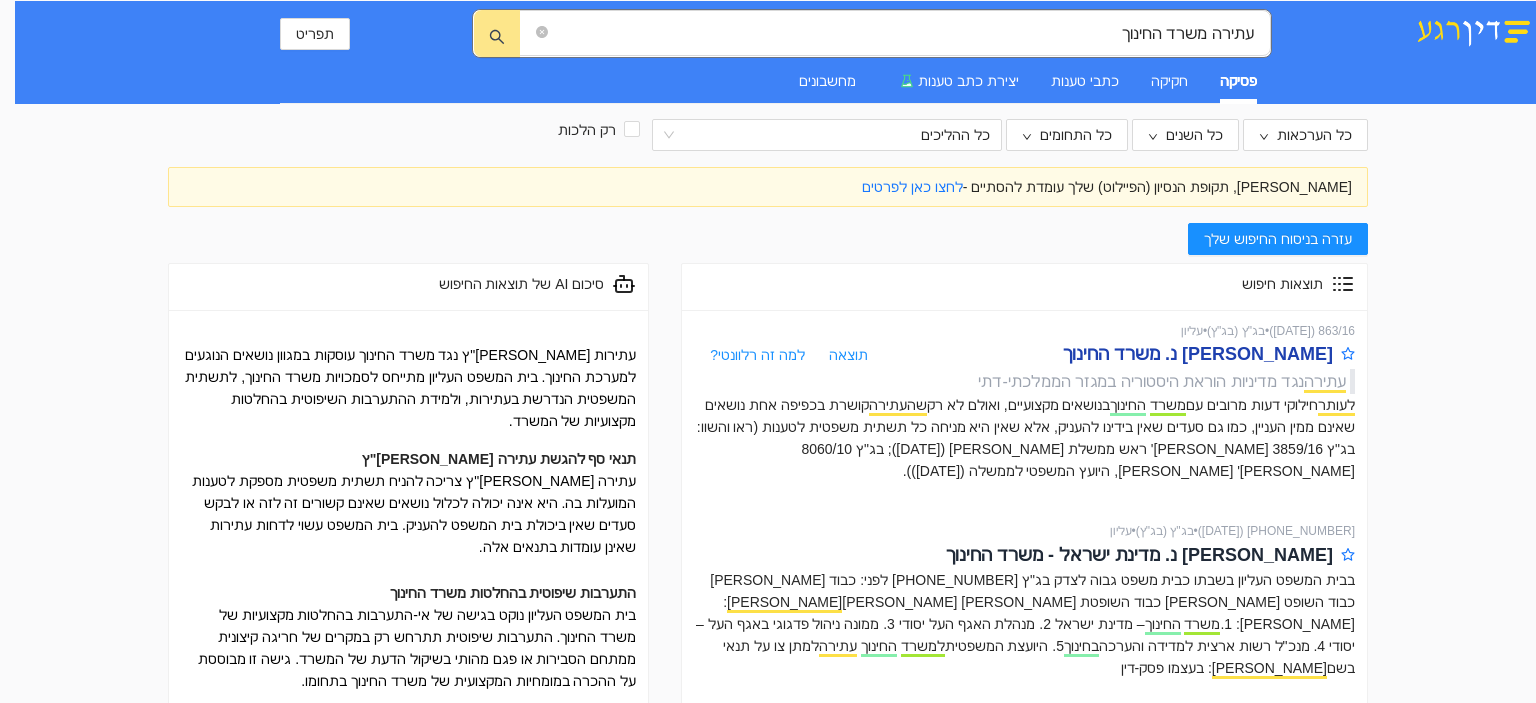 scroll, scrollTop: 0, scrollLeft: 0, axis: both 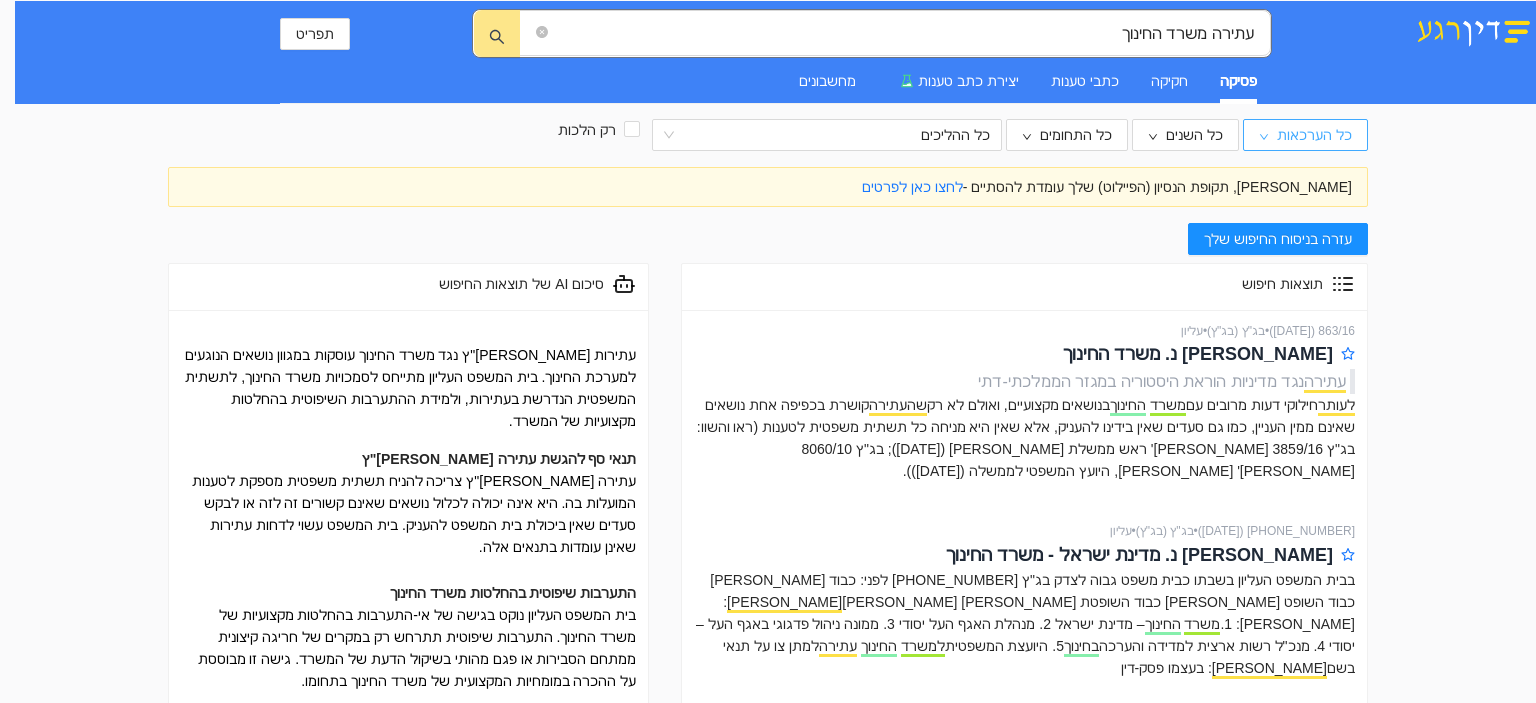 click on "כל הערכאות" at bounding box center (1314, 135) 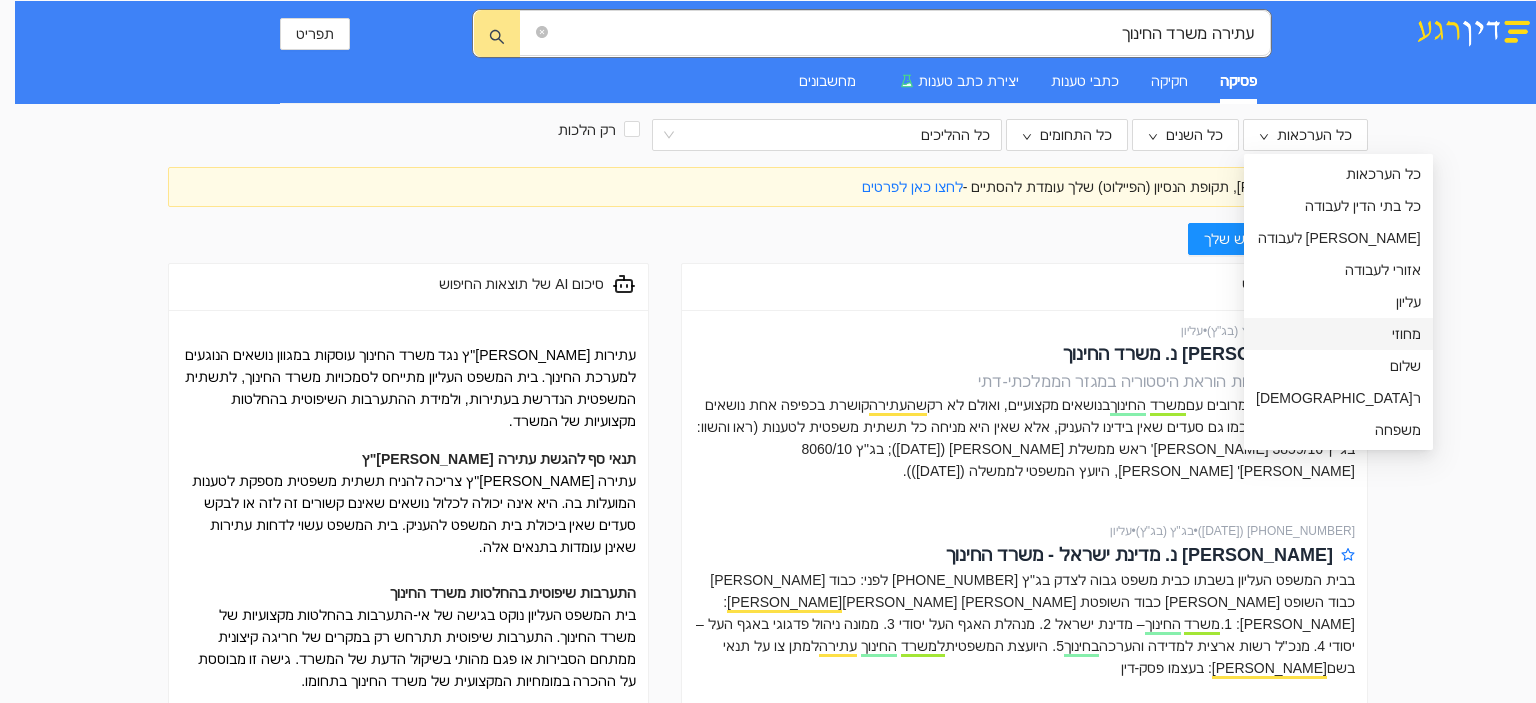 click on "מחוזי" at bounding box center (1338, 334) 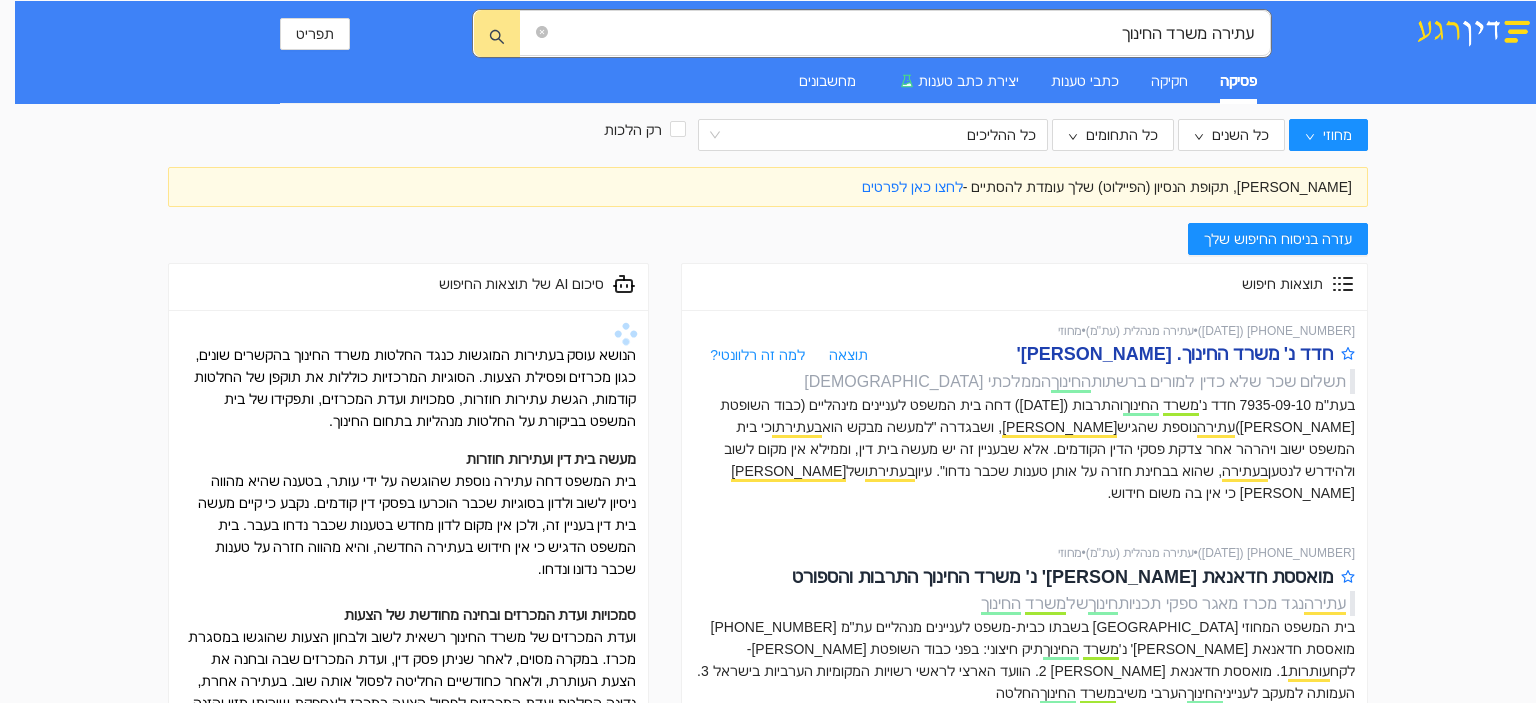 click on "חדד נ' משרד החינוך. [PERSON_NAME]'" at bounding box center (1174, 354) 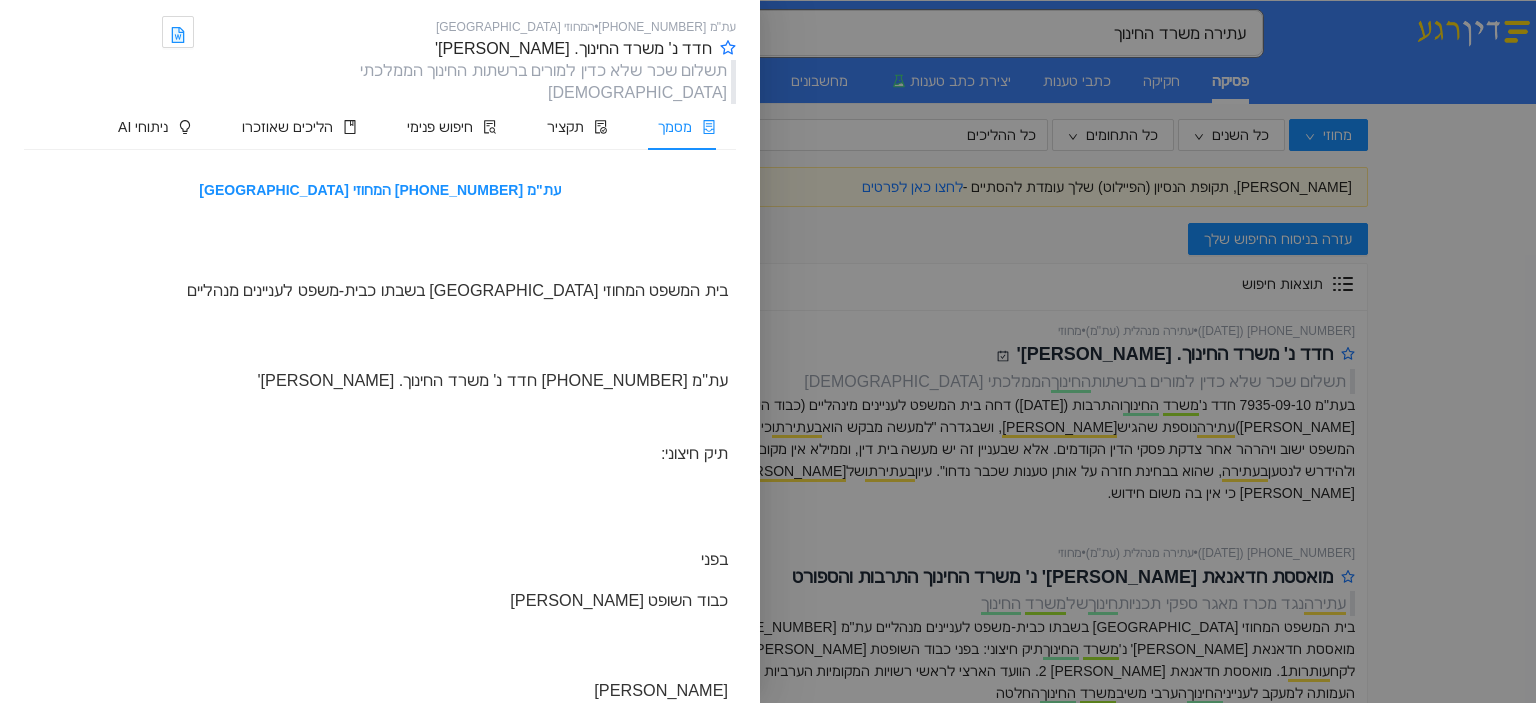 click at bounding box center (768, 351) 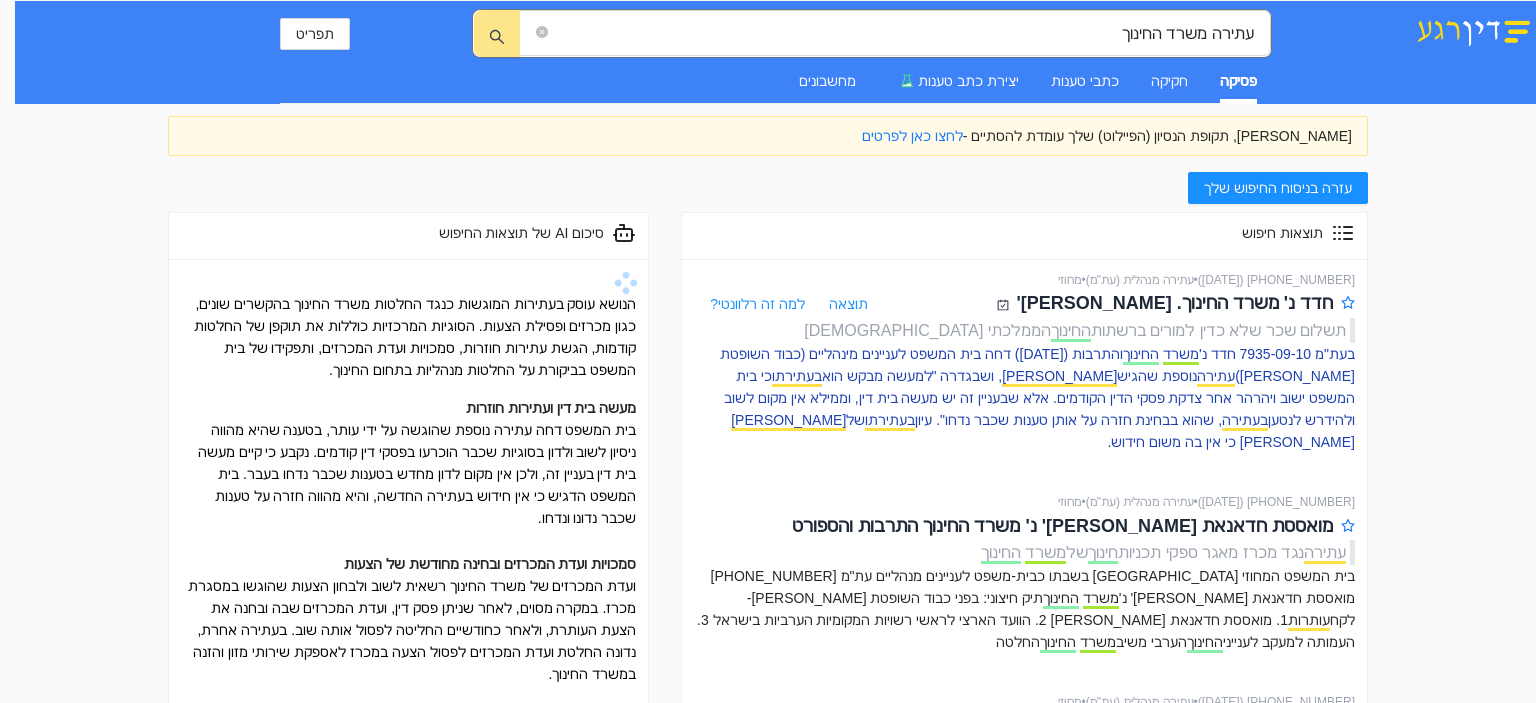 scroll, scrollTop: 100, scrollLeft: 0, axis: vertical 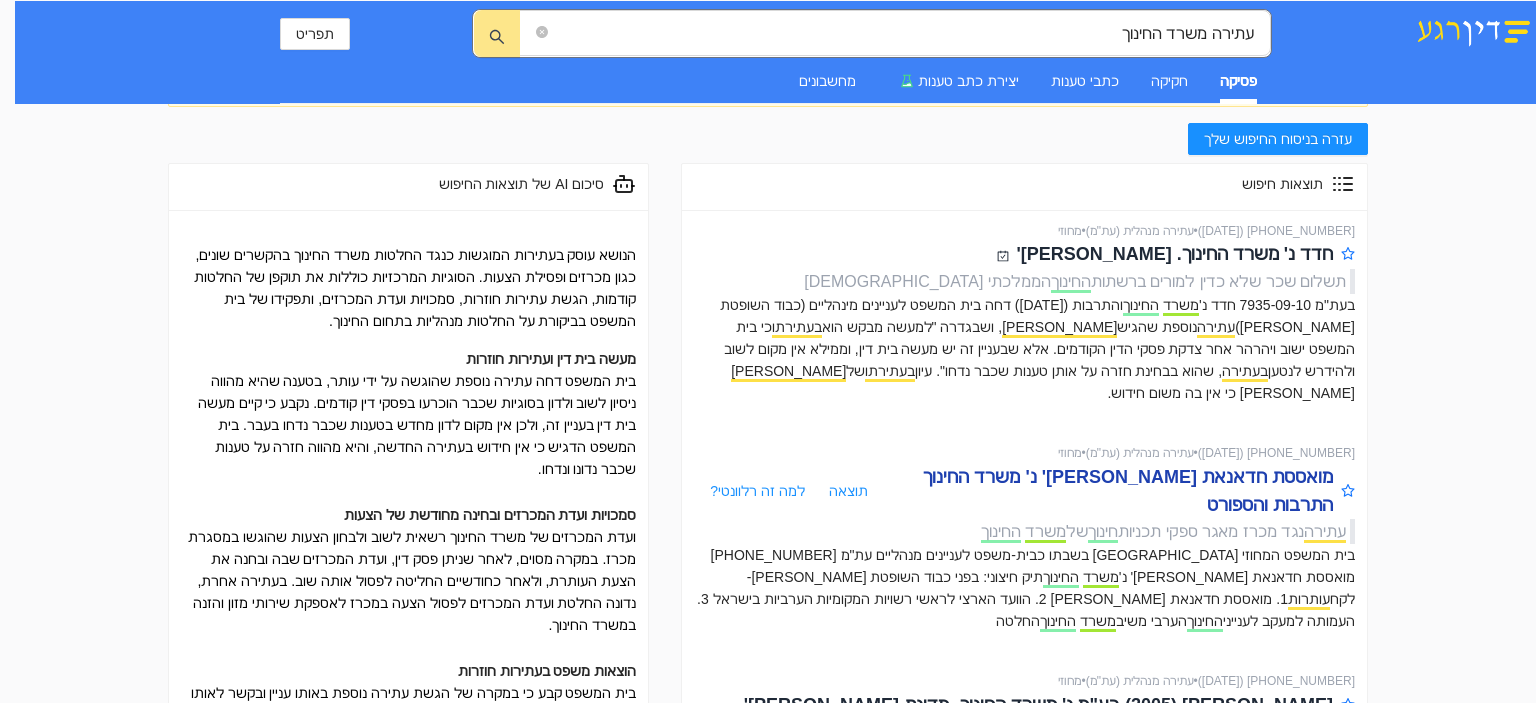 click on "מואססת חדאנאת [PERSON_NAME]' נ' משרד החינוך התרבות והספורט" at bounding box center (1100, 491) 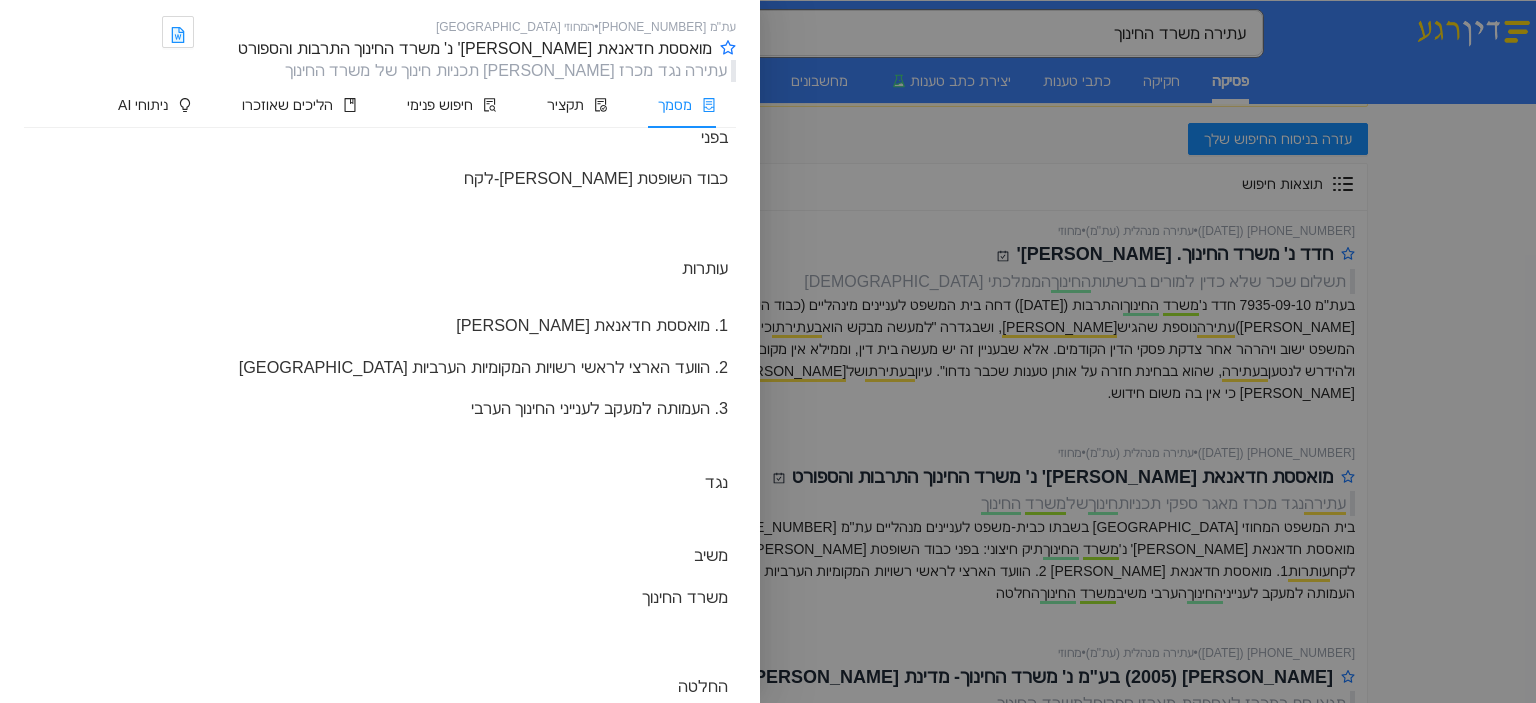 scroll, scrollTop: 0, scrollLeft: 0, axis: both 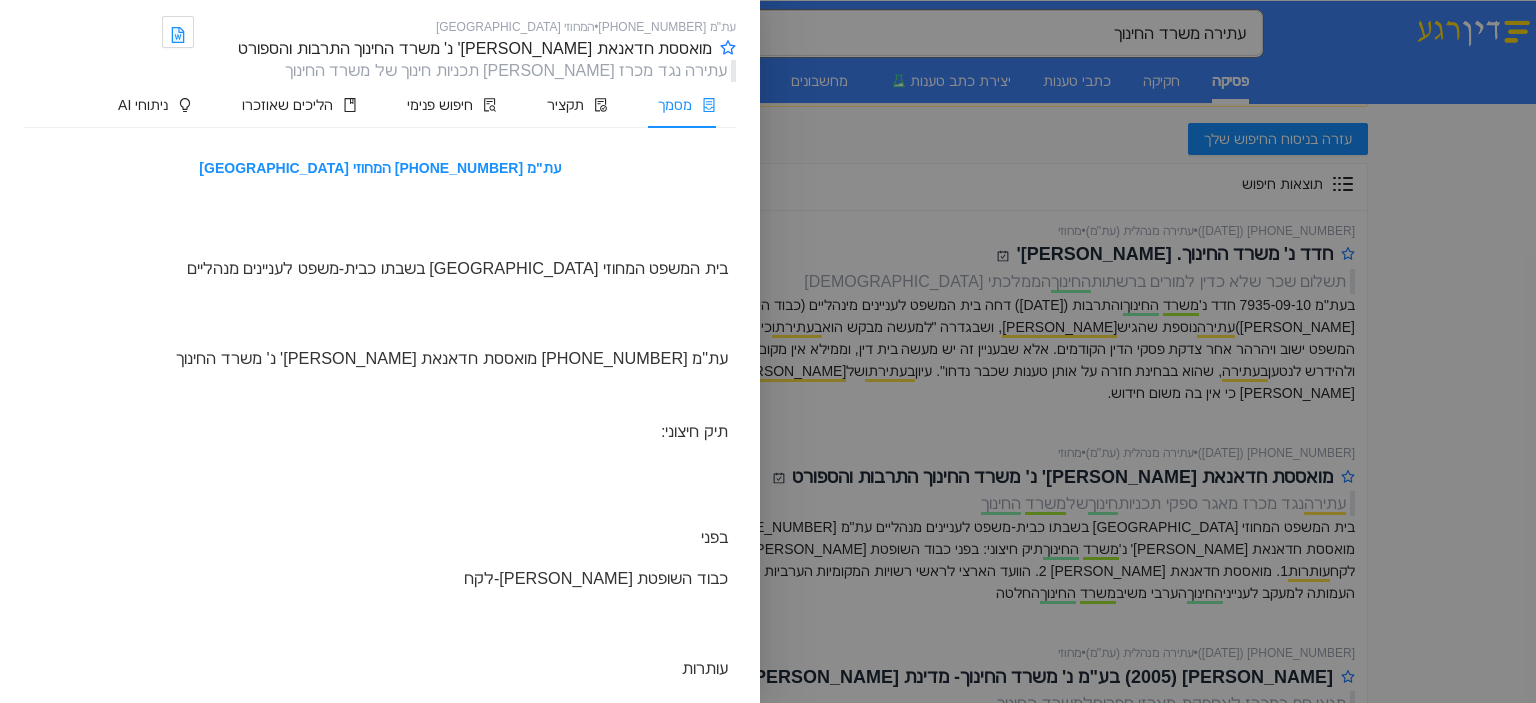 click at bounding box center (768, 351) 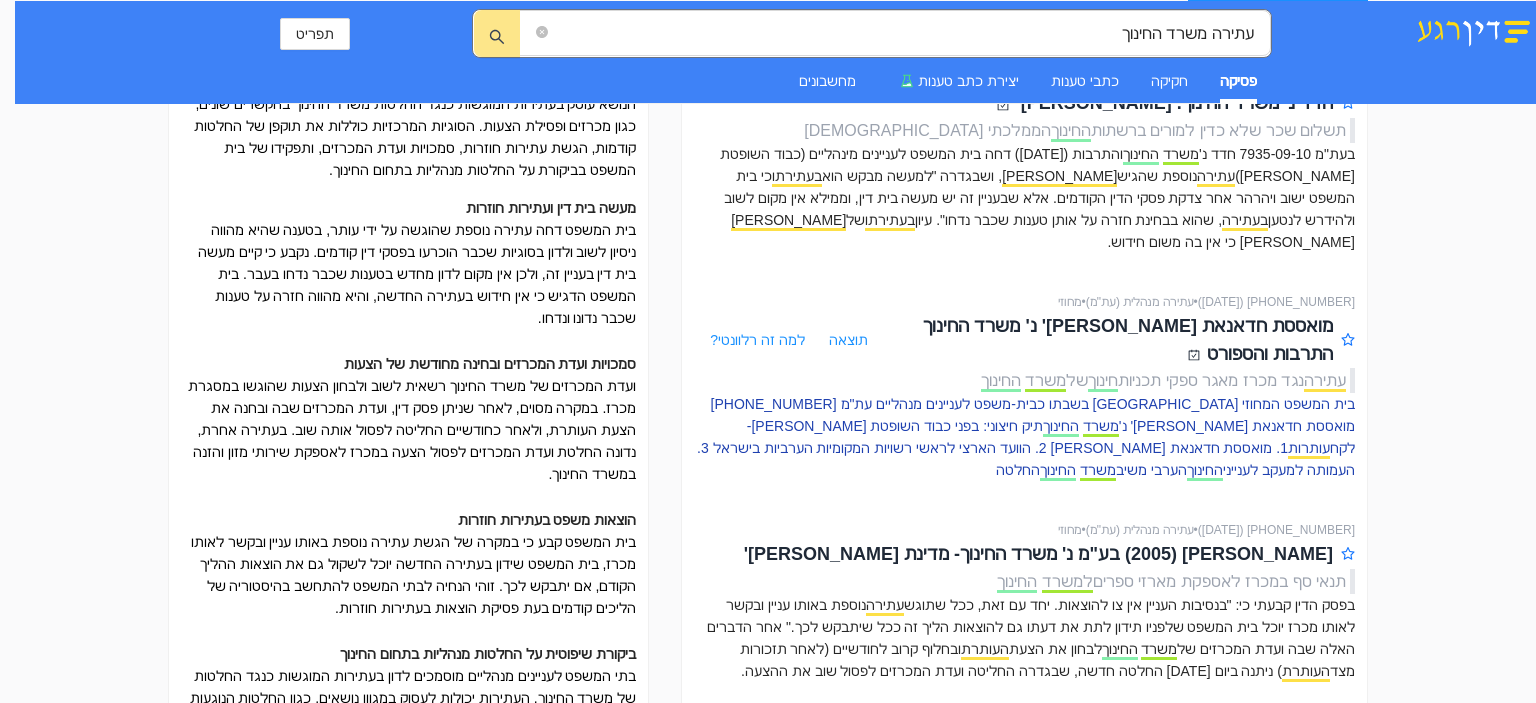 scroll, scrollTop: 300, scrollLeft: 0, axis: vertical 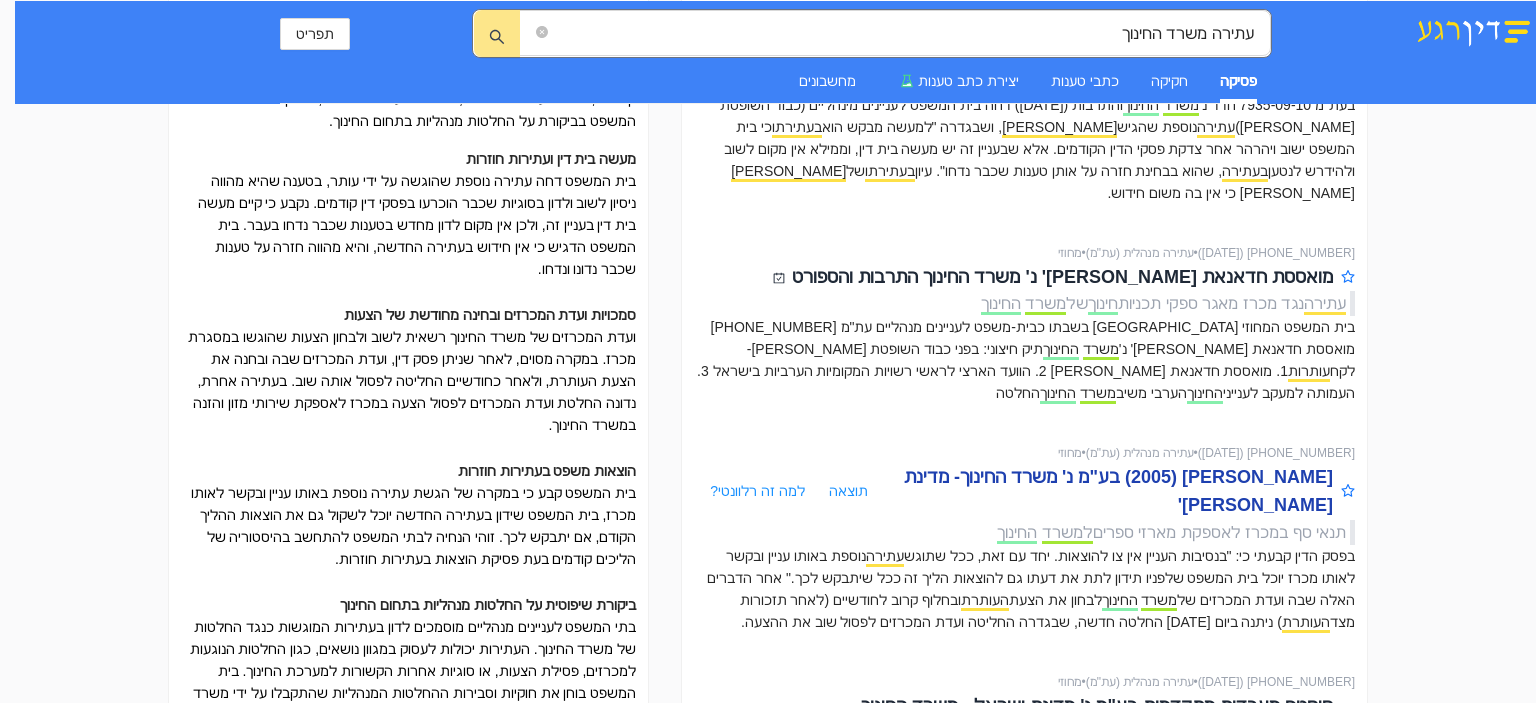 click on "[PERSON_NAME] (2005) בע"מ נ' משרד החינוך- מדינת [PERSON_NAME]'" at bounding box center [1100, 491] 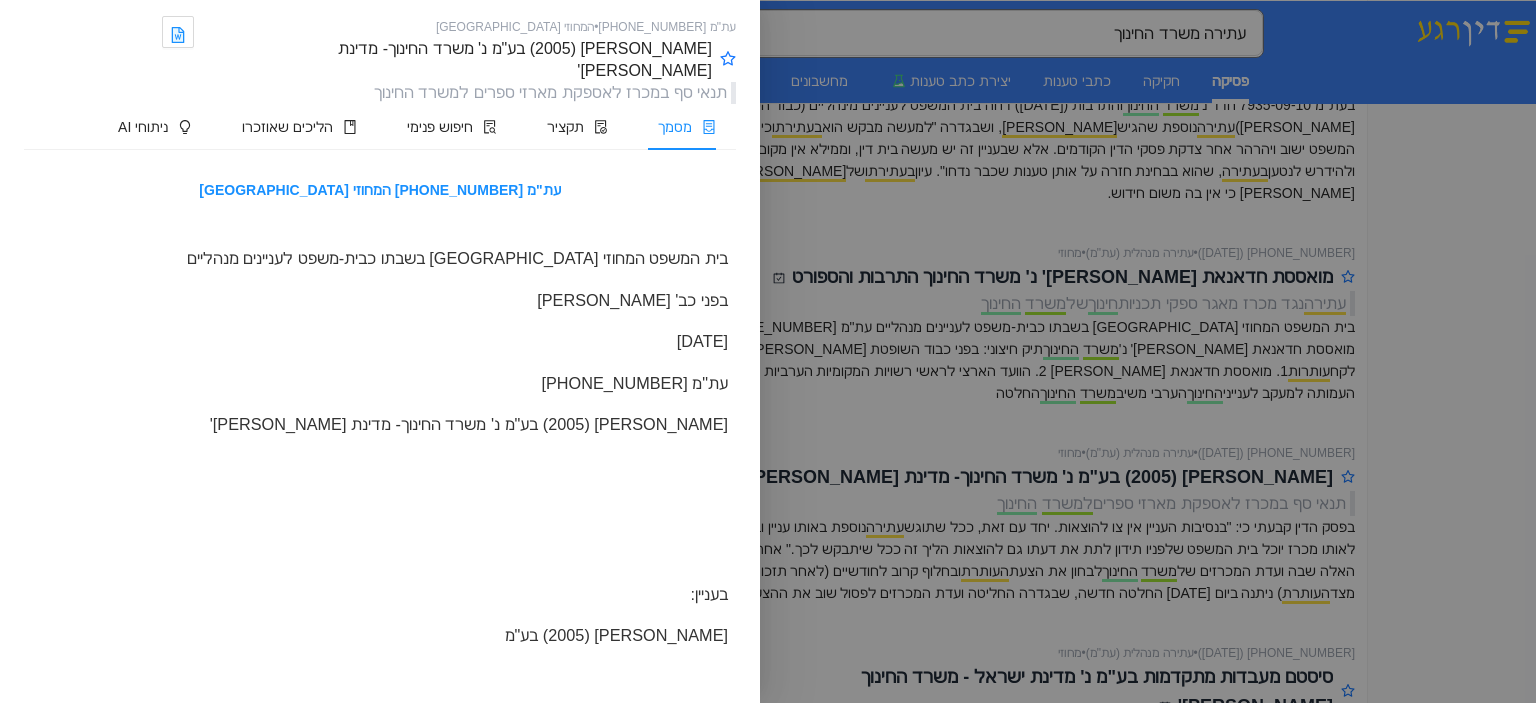 click at bounding box center (768, 351) 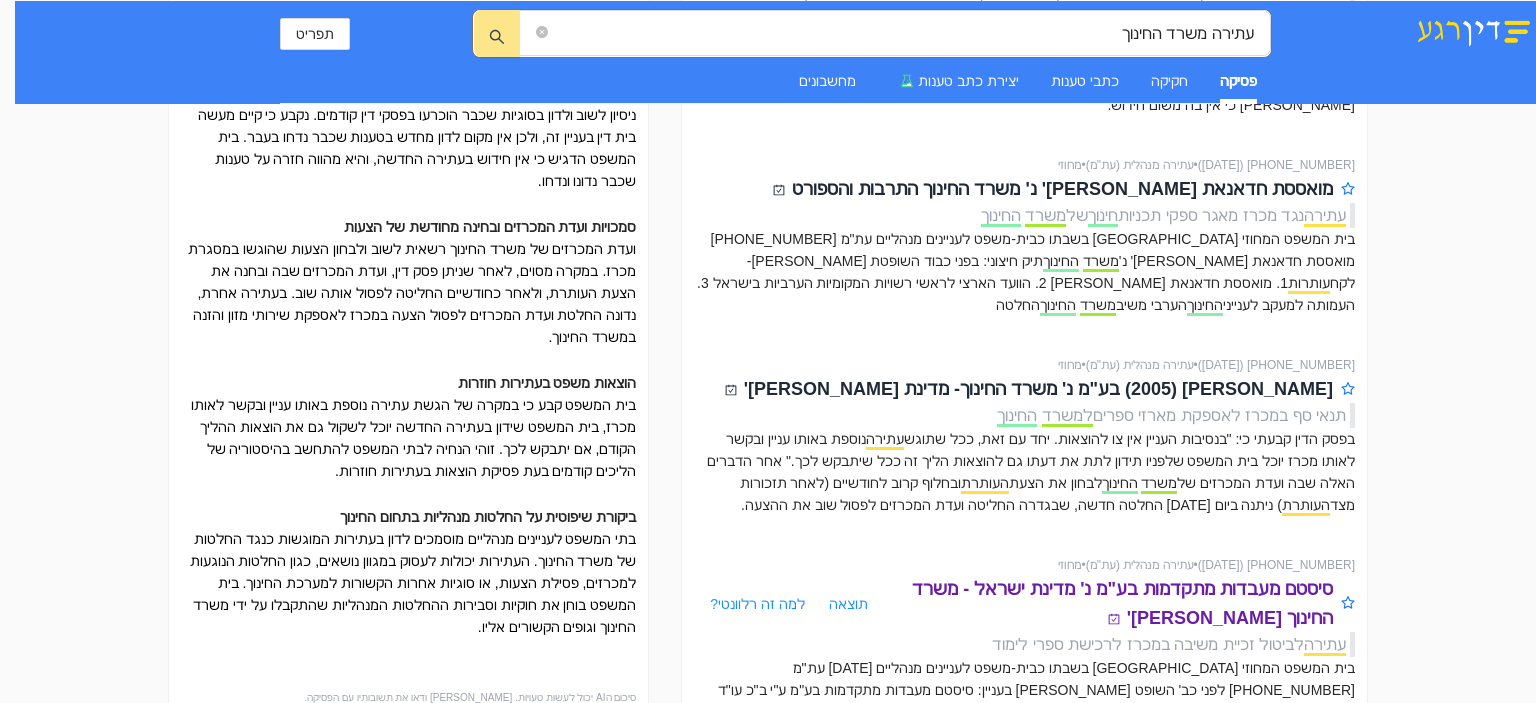 scroll, scrollTop: 500, scrollLeft: 0, axis: vertical 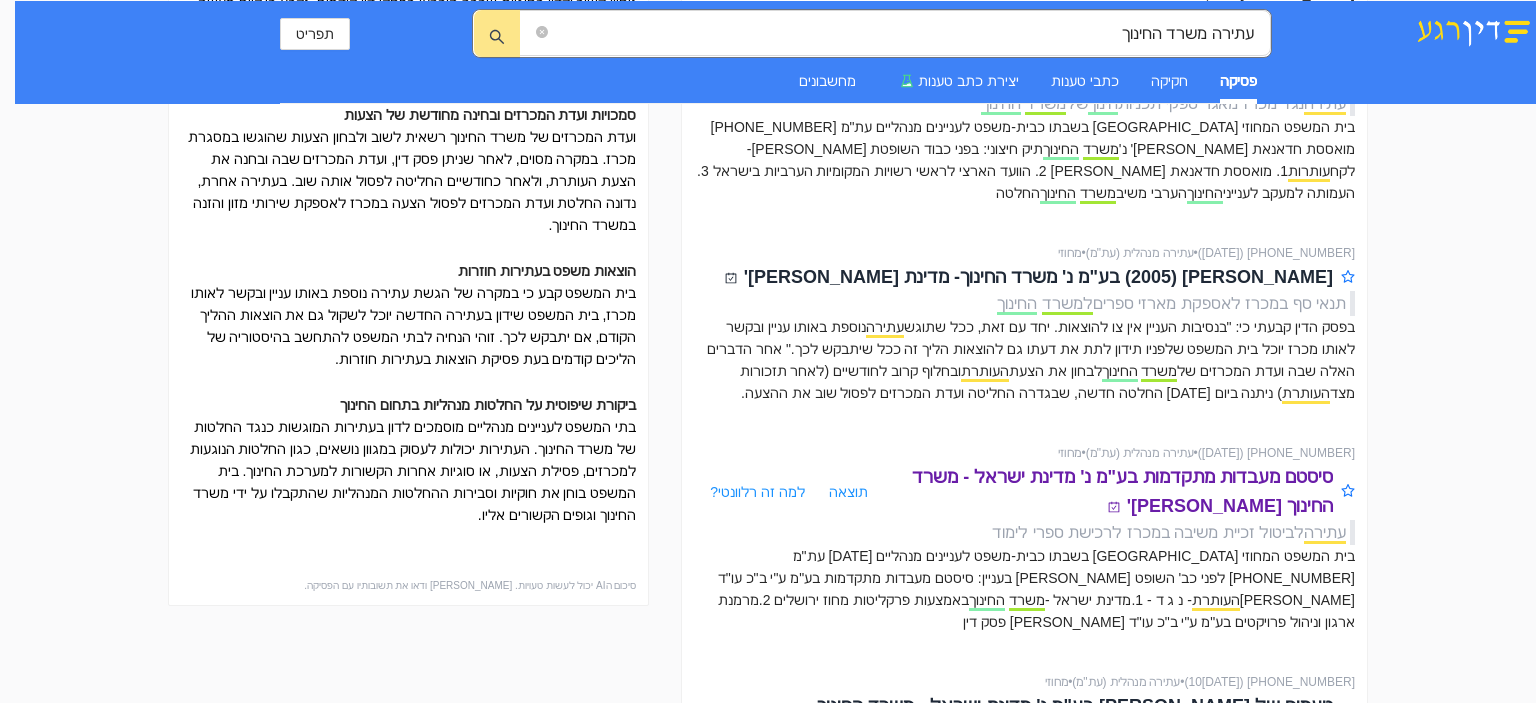 click on "סיסטם מעבדות מתקדמות בע"מ נ' מדינת ישראל - משרד החינוך [PERSON_NAME]'" at bounding box center (1100, 491) 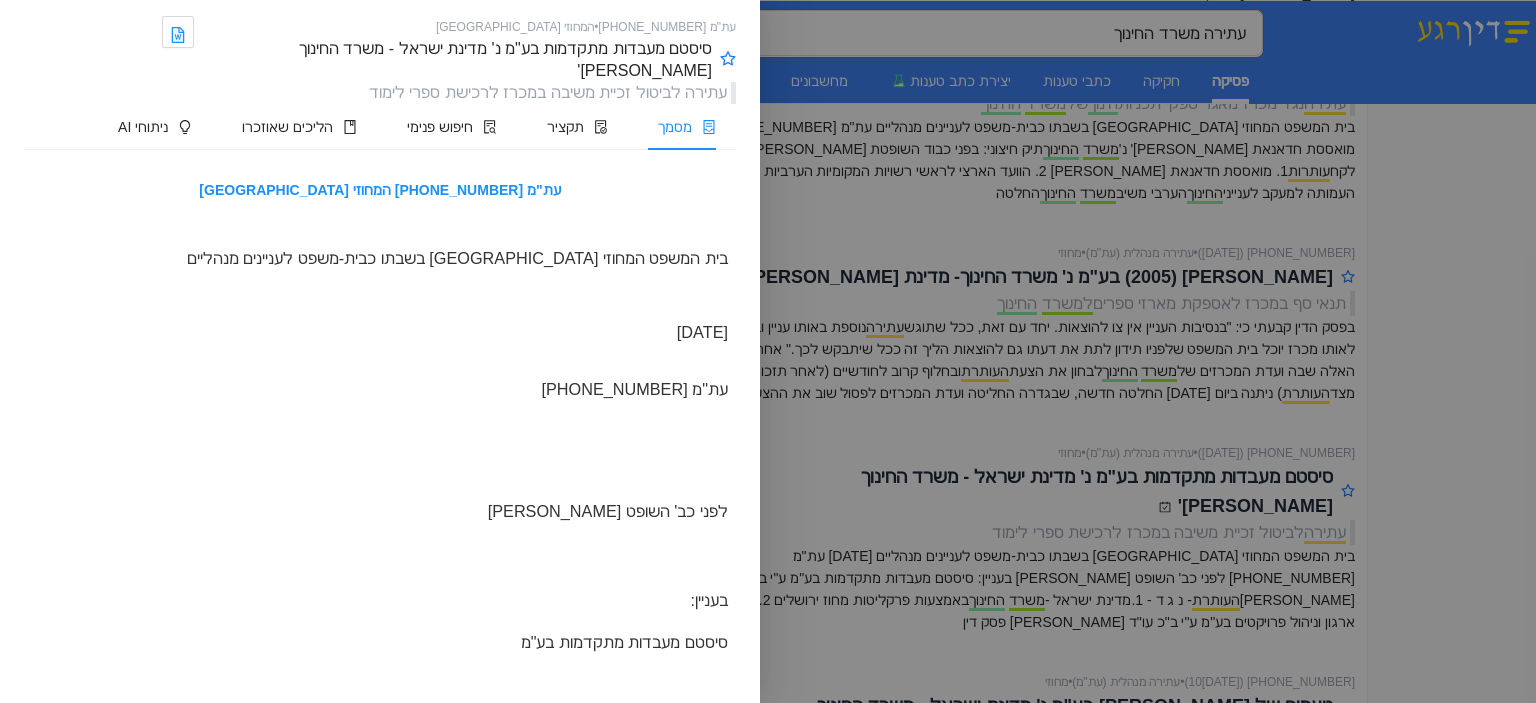 click at bounding box center (768, 351) 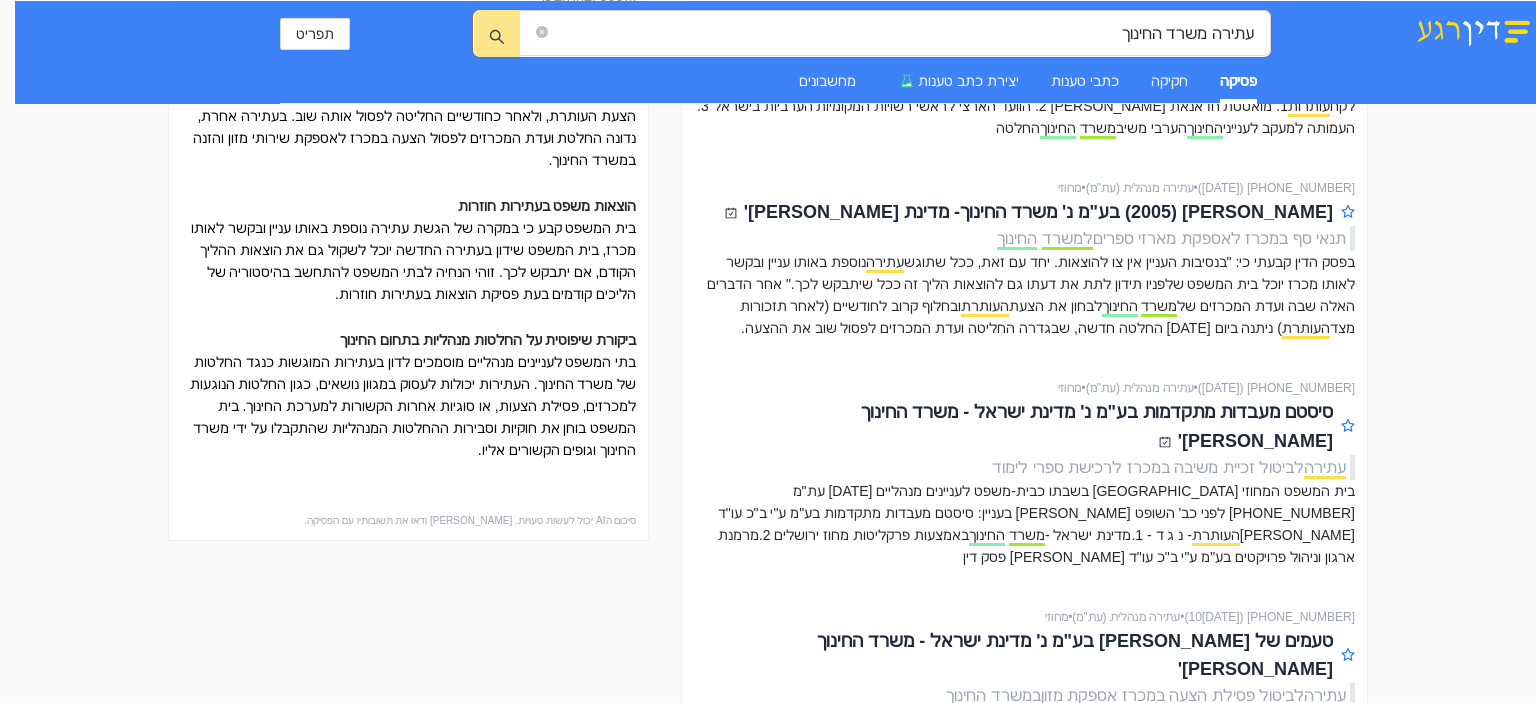 scroll, scrollTop: 600, scrollLeft: 0, axis: vertical 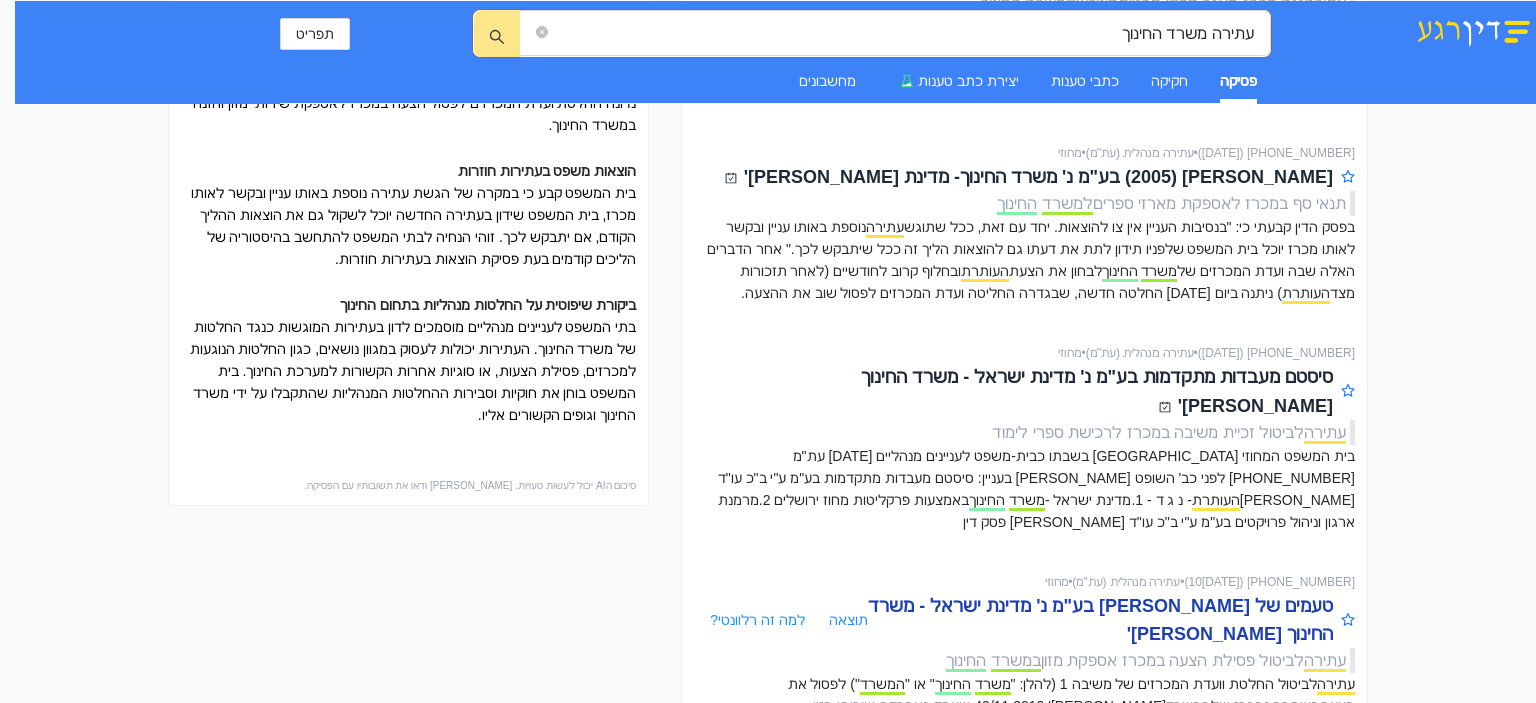 click on "טעמים של [PERSON_NAME] בע"מ נ' מדינת ישראל - משרד החינוך [PERSON_NAME]'" at bounding box center (1100, 620) 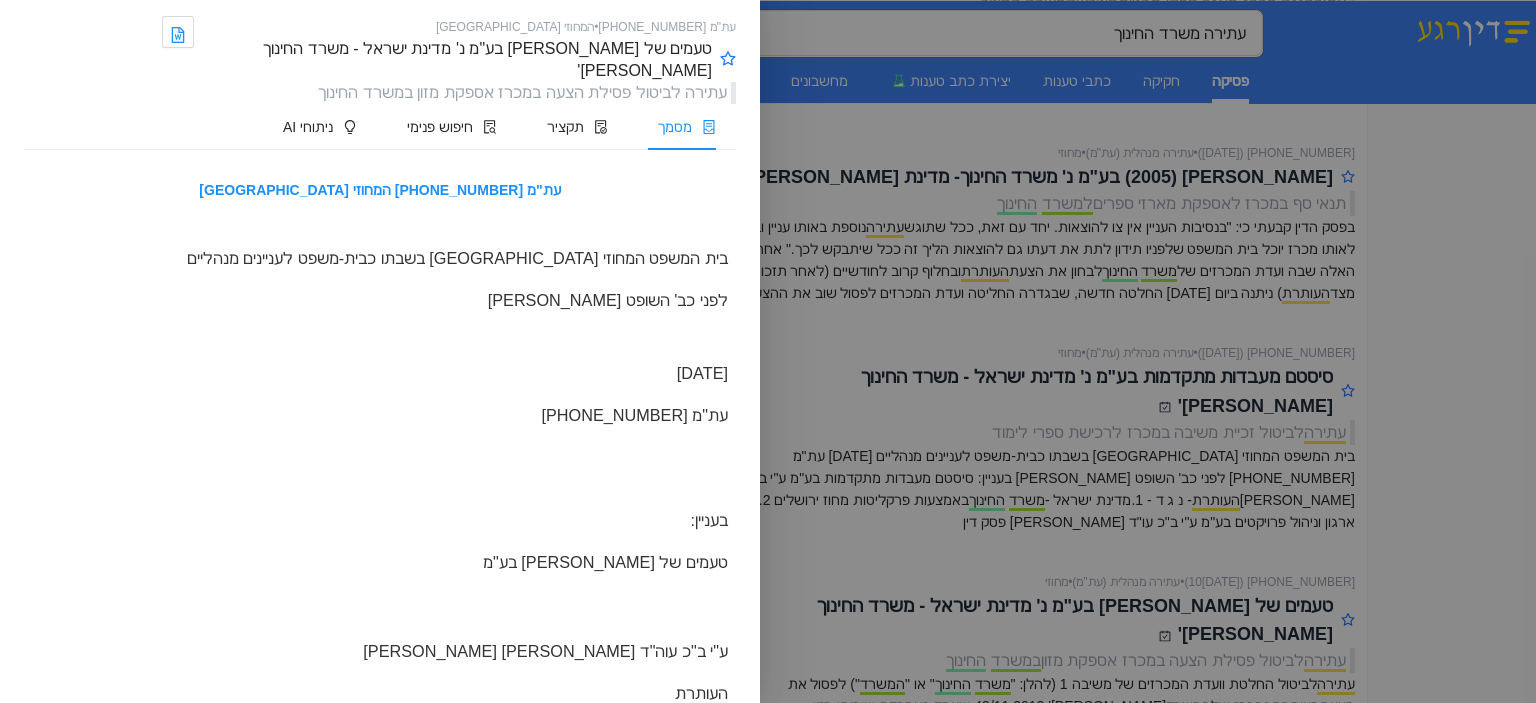 click at bounding box center (768, 351) 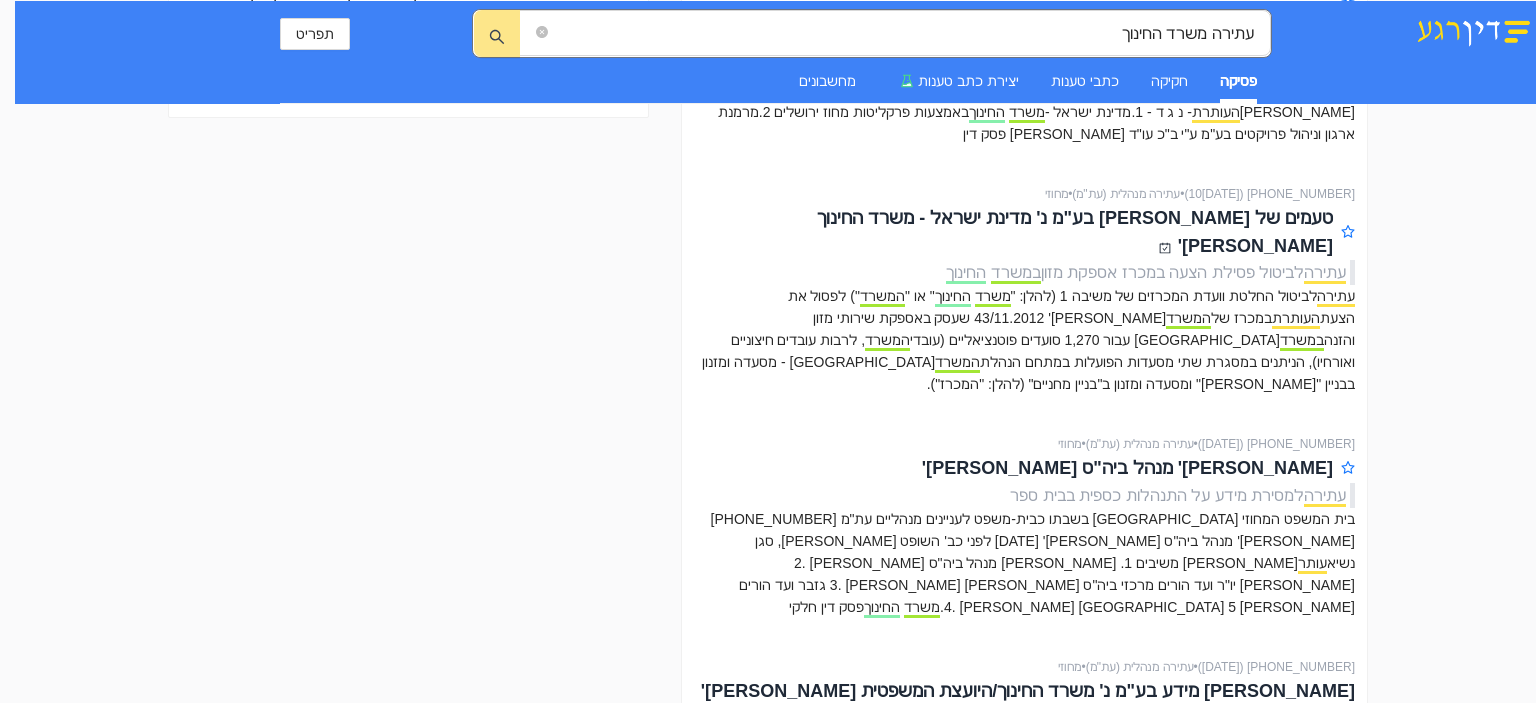 scroll, scrollTop: 1000, scrollLeft: 0, axis: vertical 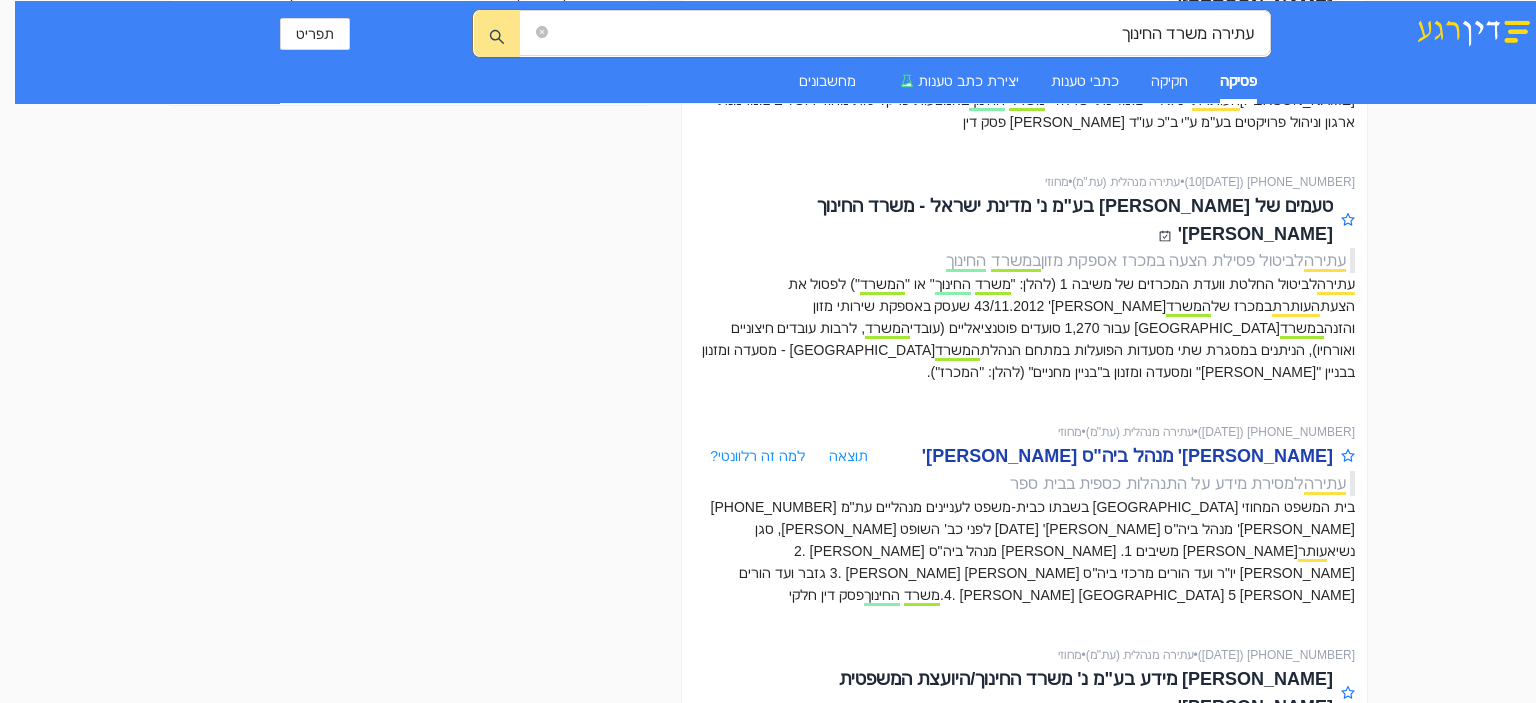 click on "[PERSON_NAME]' מנהל ביה"ס [PERSON_NAME]'" at bounding box center [1127, 456] 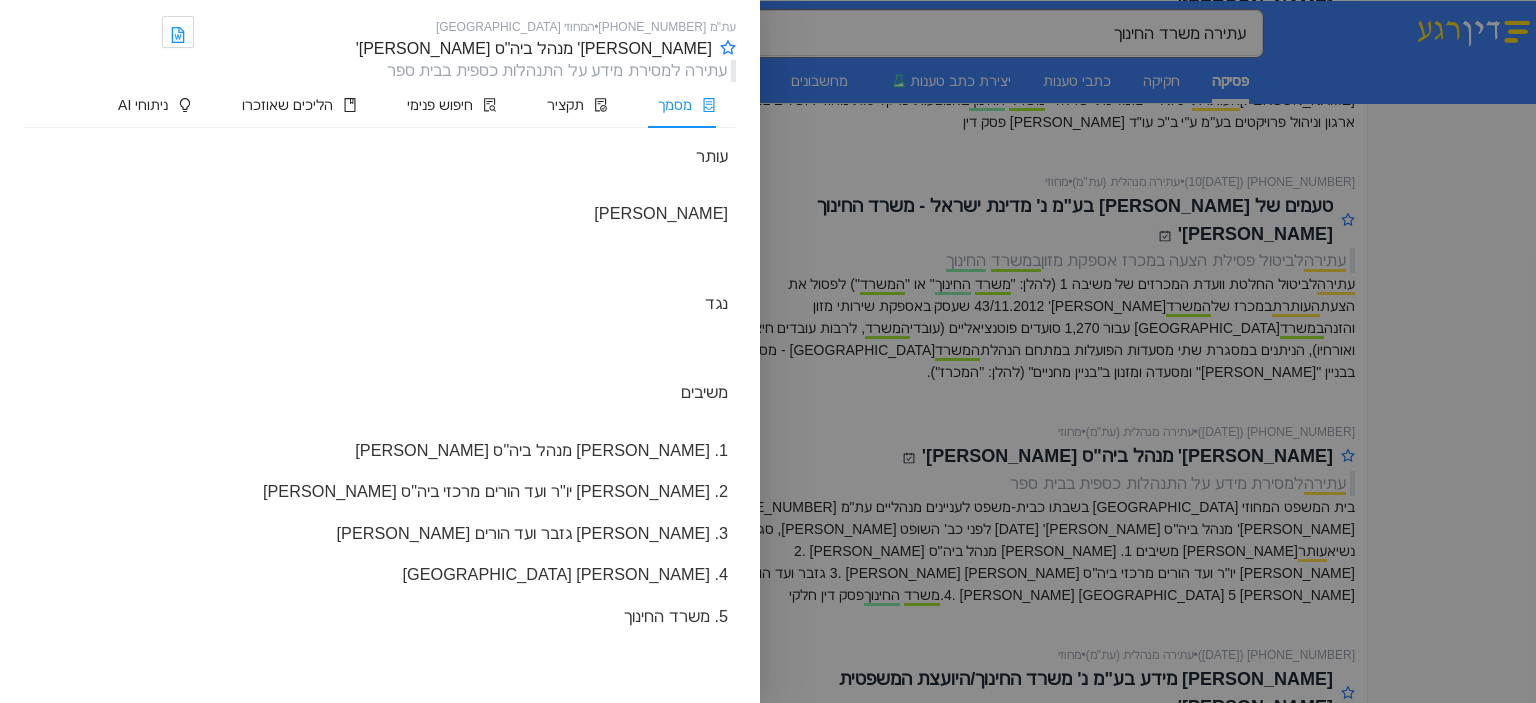 scroll, scrollTop: 500, scrollLeft: 0, axis: vertical 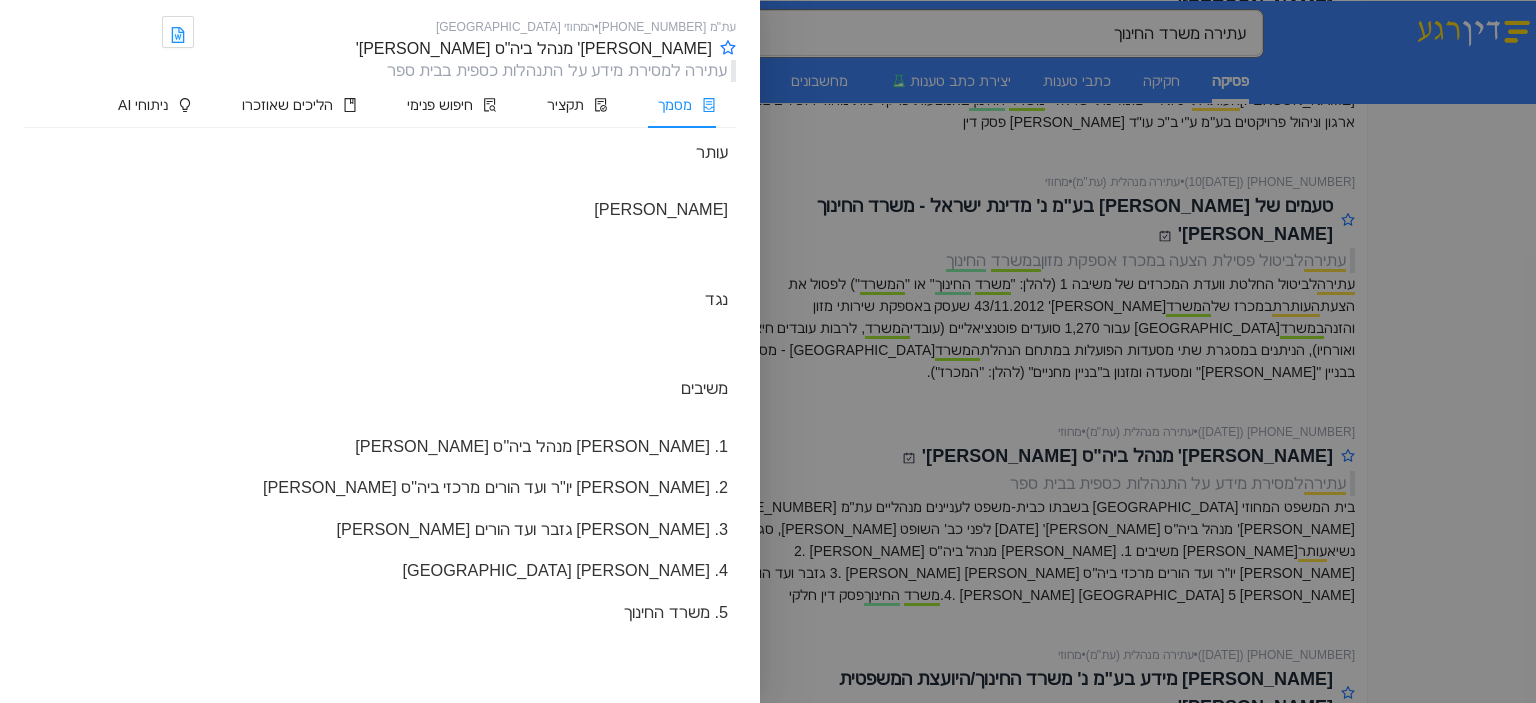 click at bounding box center [768, 351] 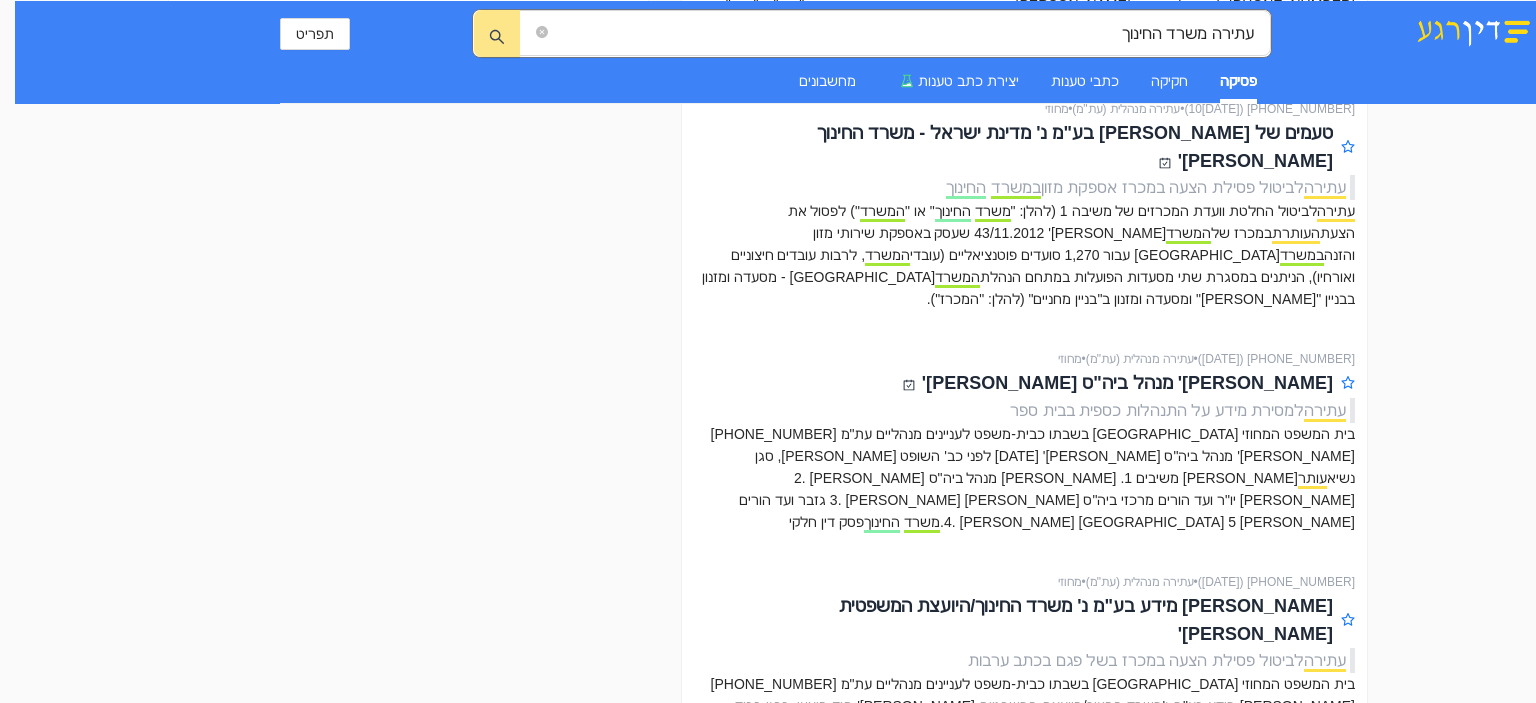 scroll, scrollTop: 1100, scrollLeft: 0, axis: vertical 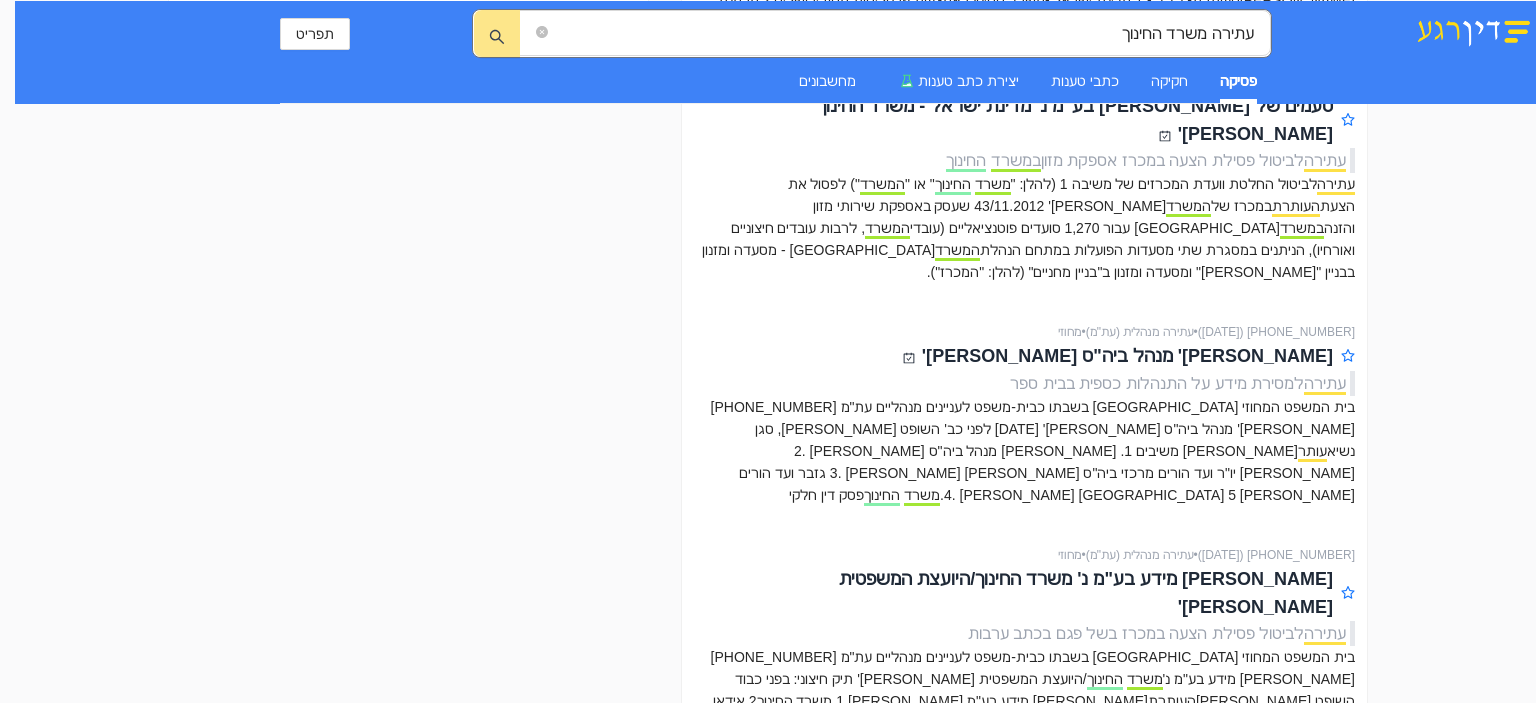 drag, startPoint x: 1311, startPoint y: 15, endPoint x: 555, endPoint y: 352, distance: 827.7107 